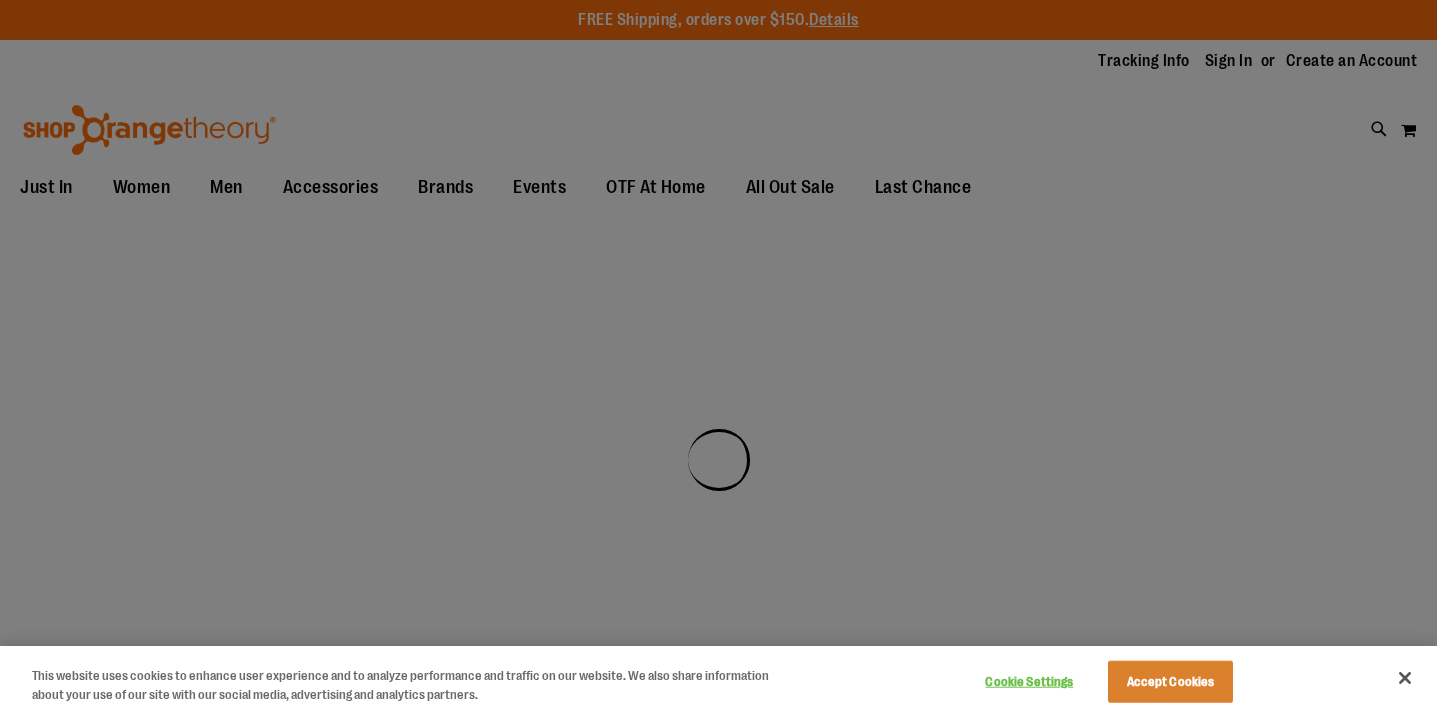 scroll, scrollTop: 0, scrollLeft: 0, axis: both 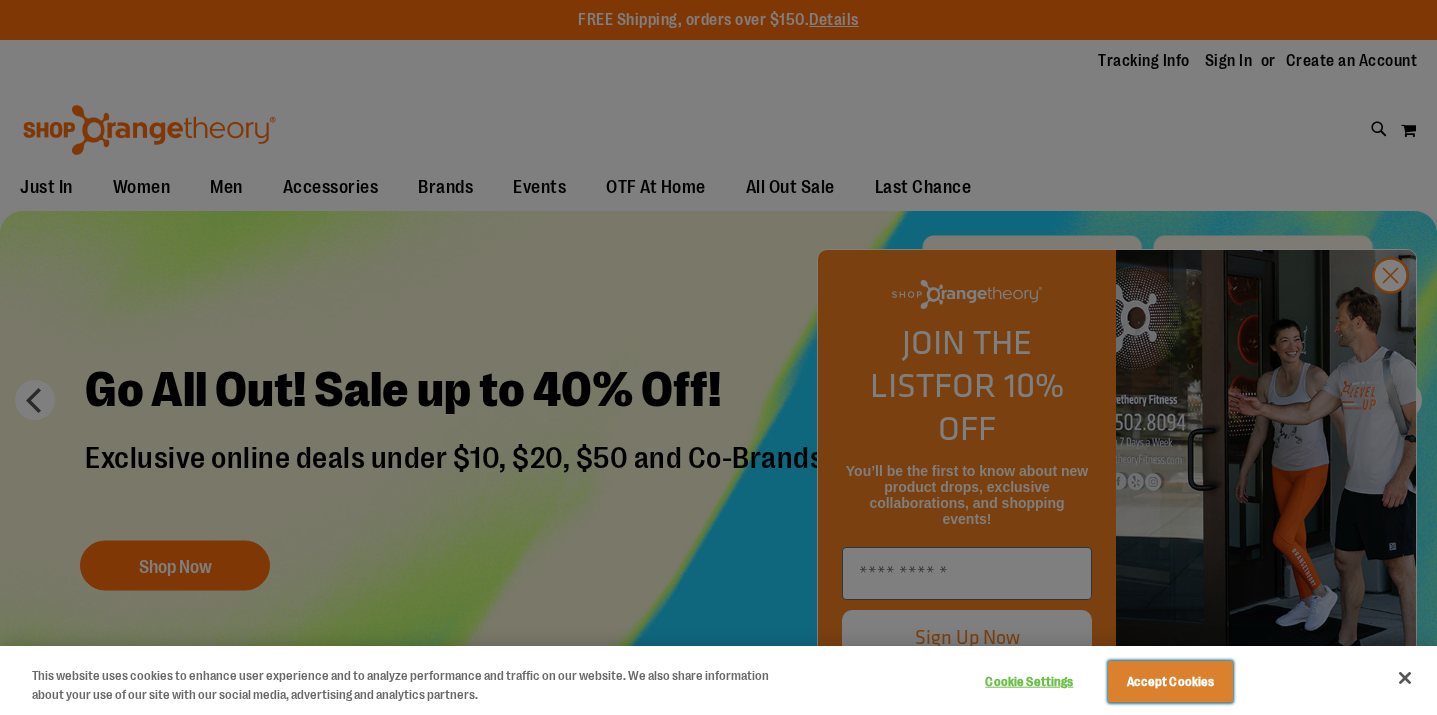 click on "Accept Cookies" at bounding box center (1170, 682) 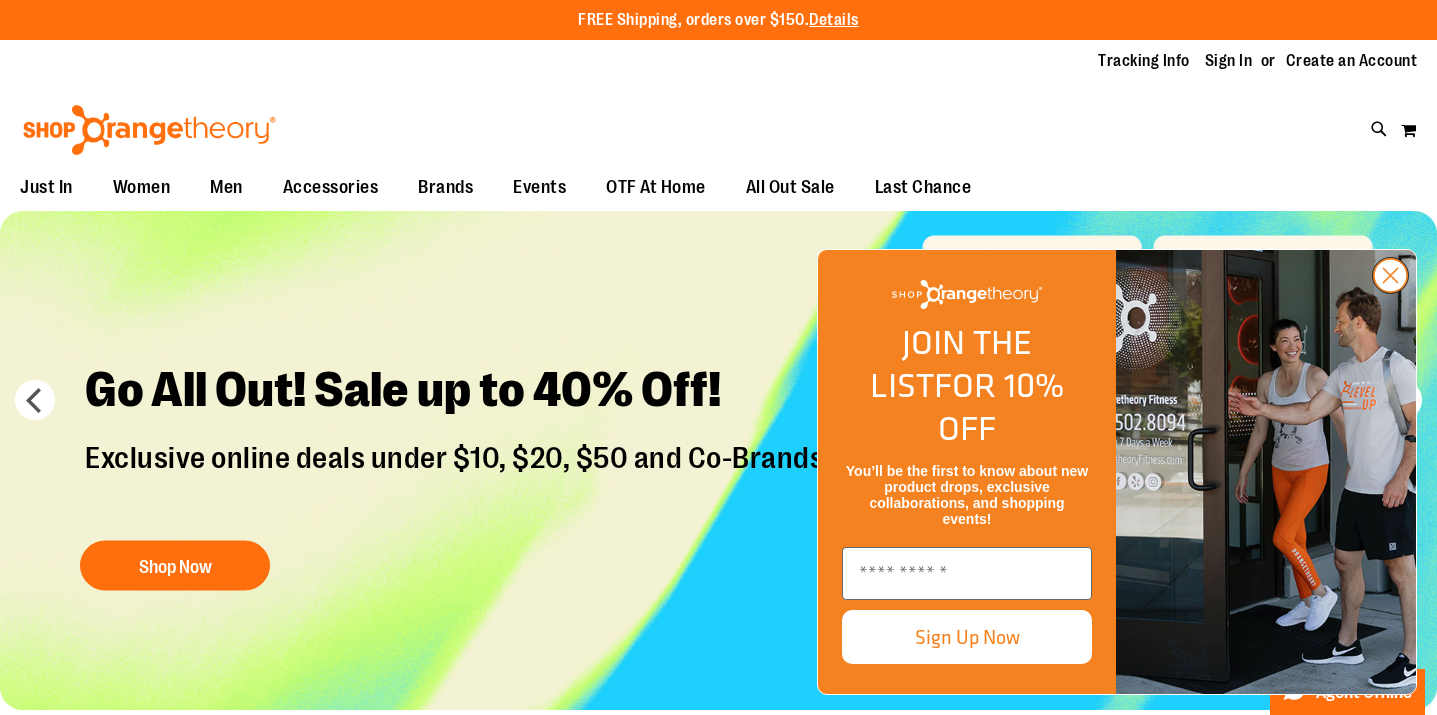 click 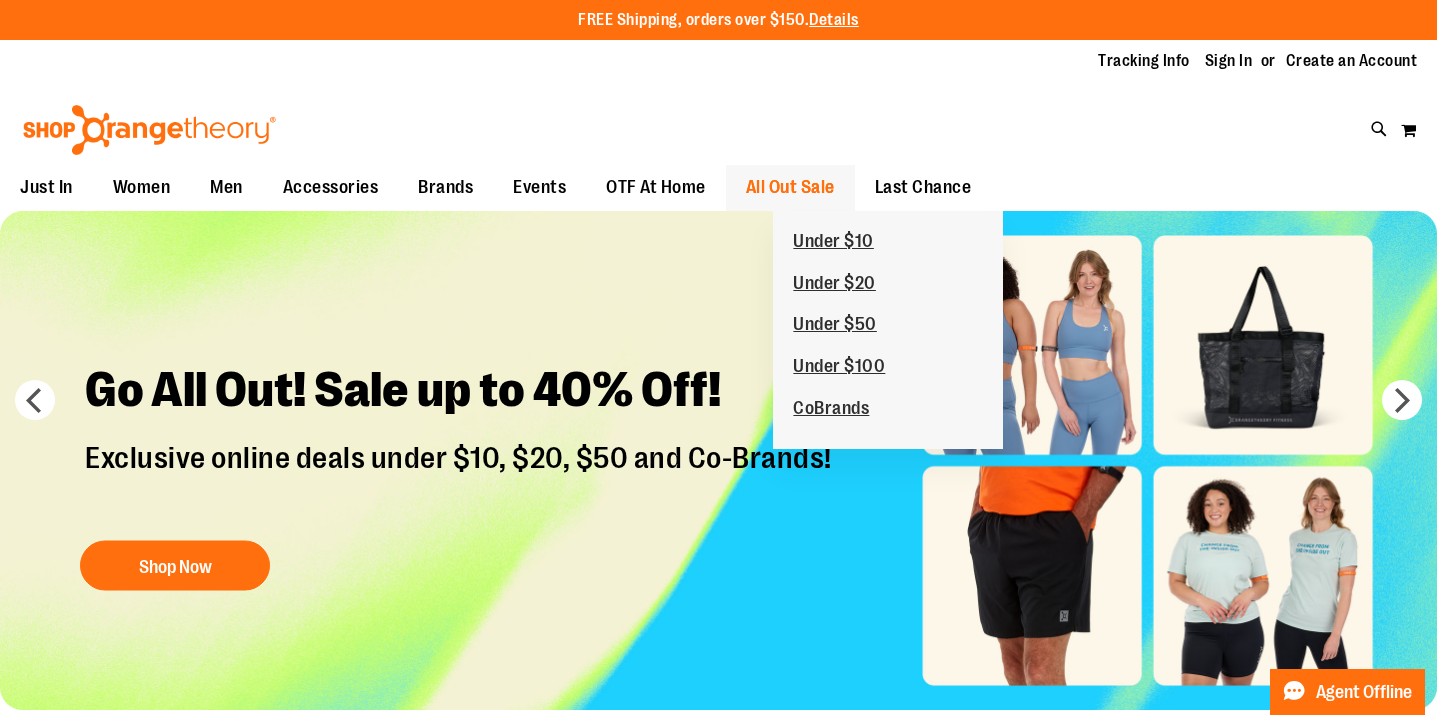 click on "All Out Sale" at bounding box center [790, 187] 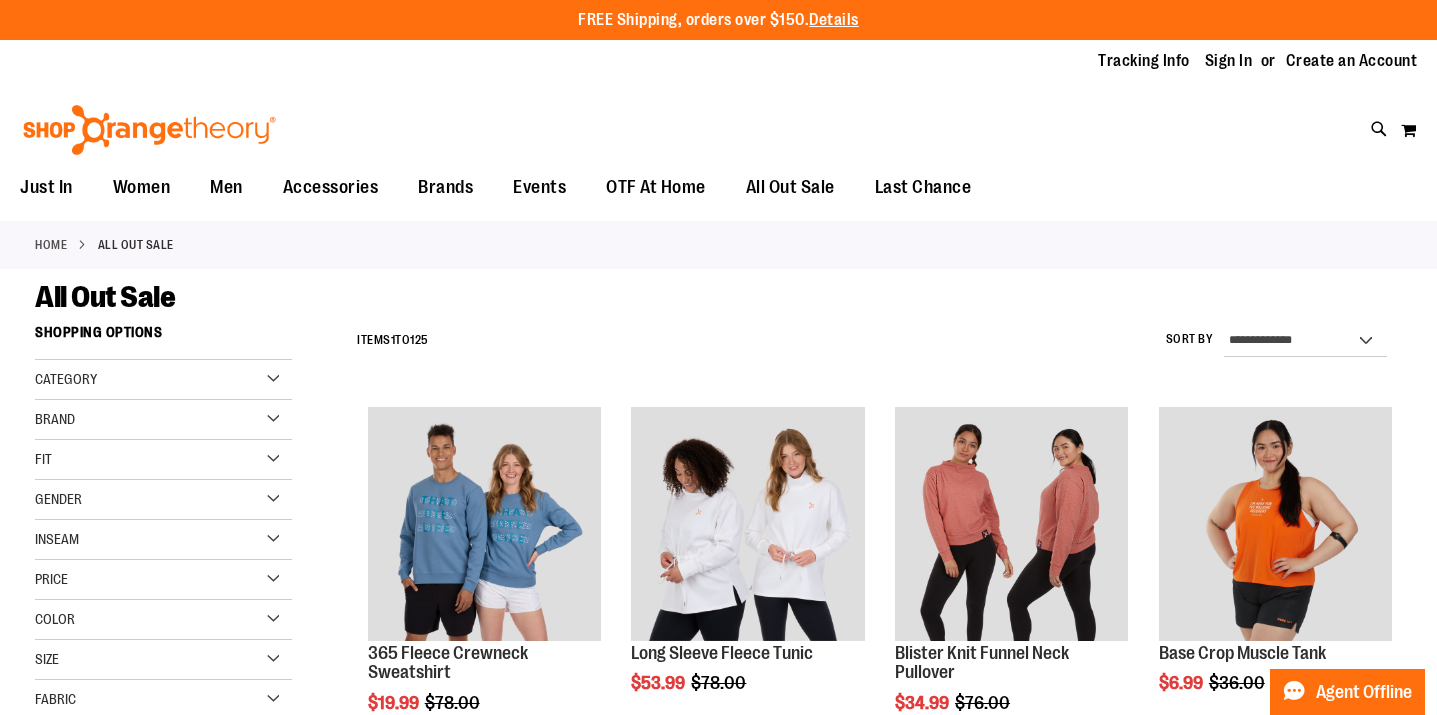 scroll, scrollTop: 0, scrollLeft: 0, axis: both 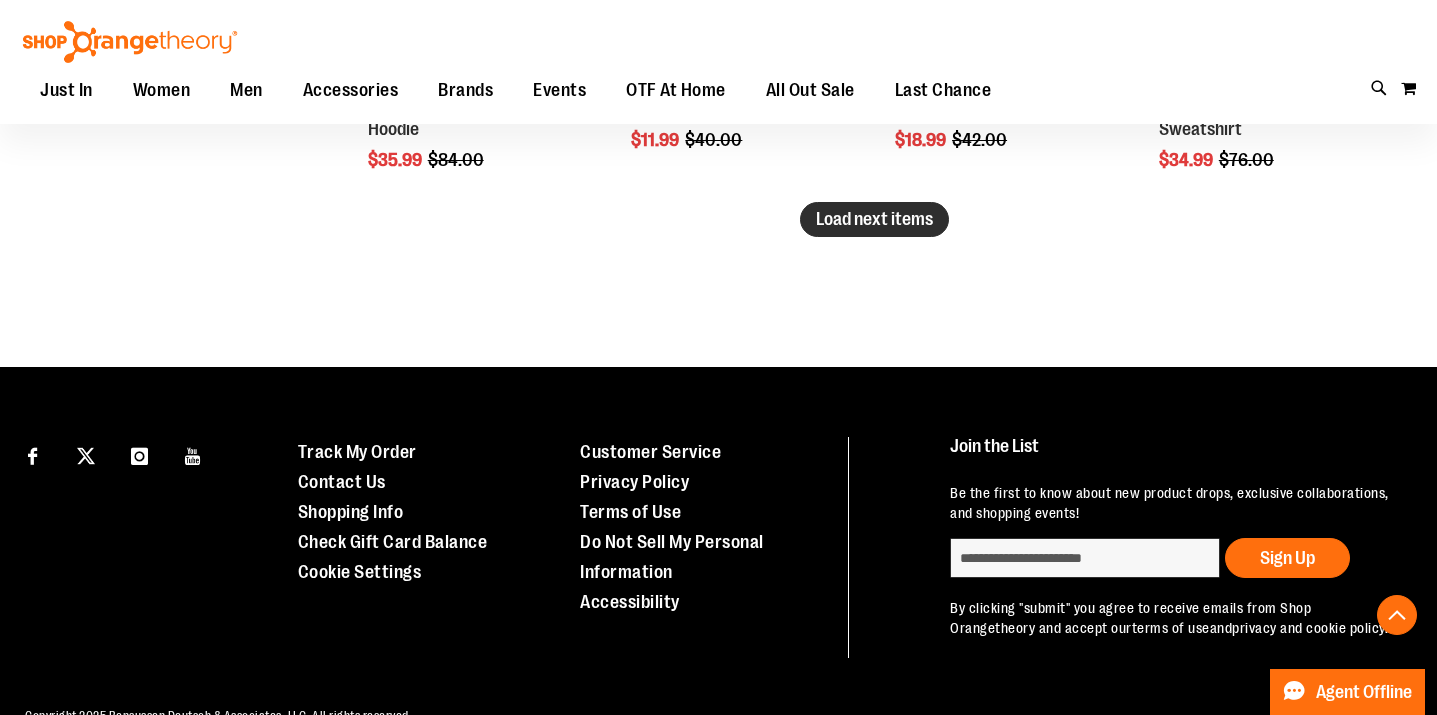 click on "Load next items" at bounding box center [874, 219] 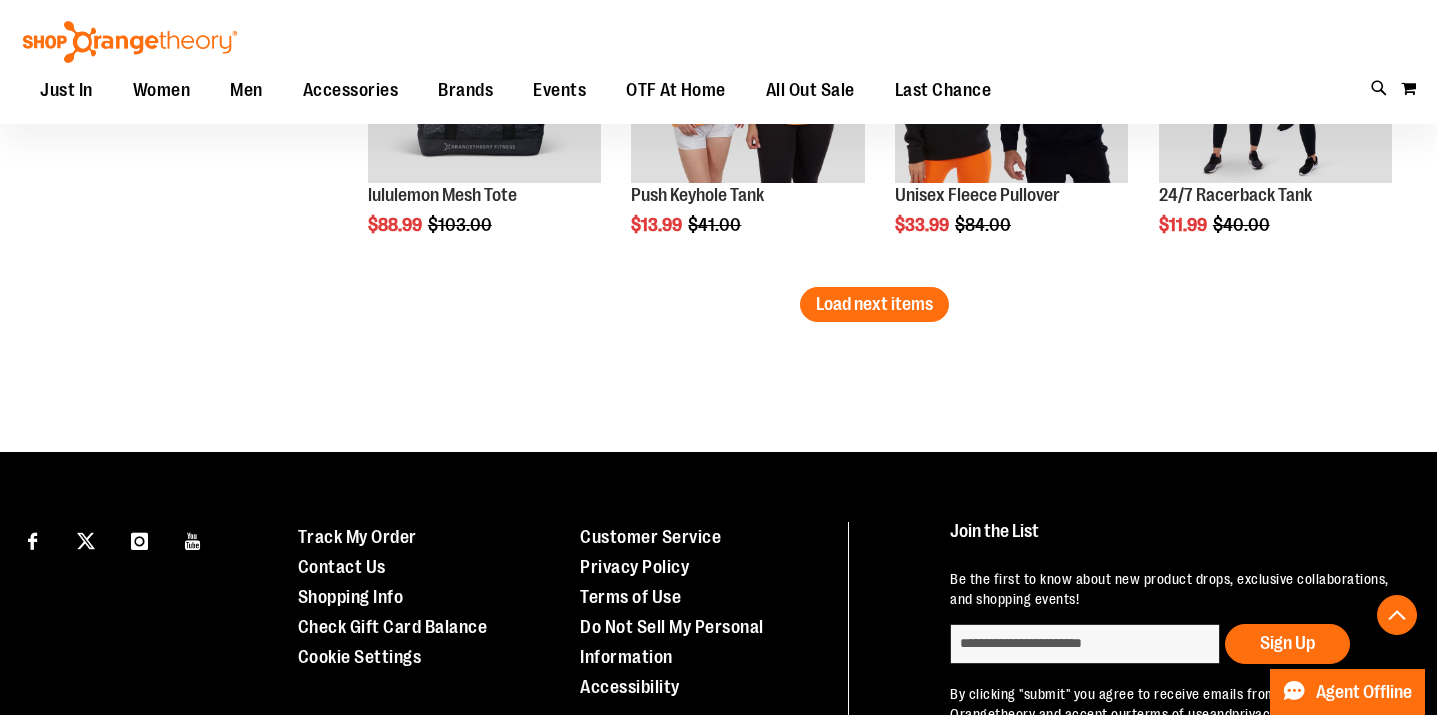 scroll, scrollTop: 4074, scrollLeft: 0, axis: vertical 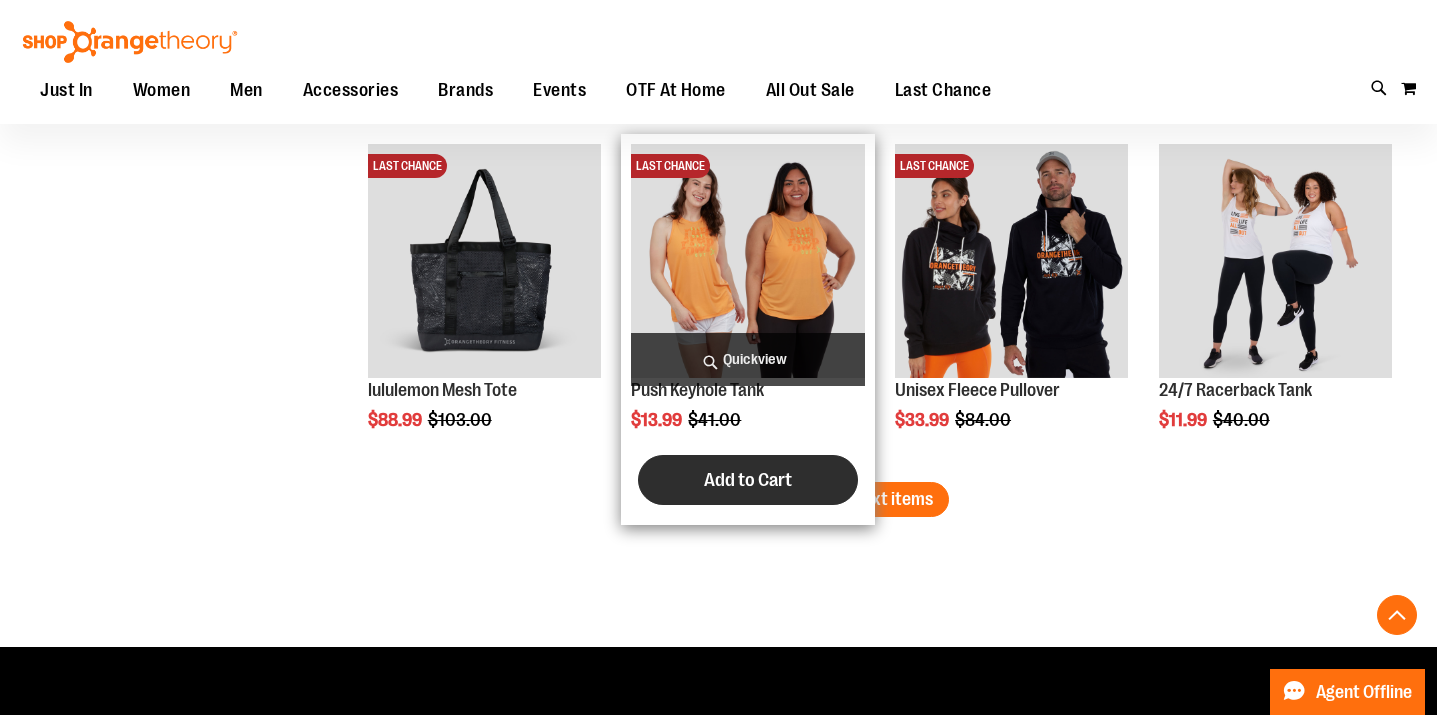click on "Add to Cart" at bounding box center (748, 480) 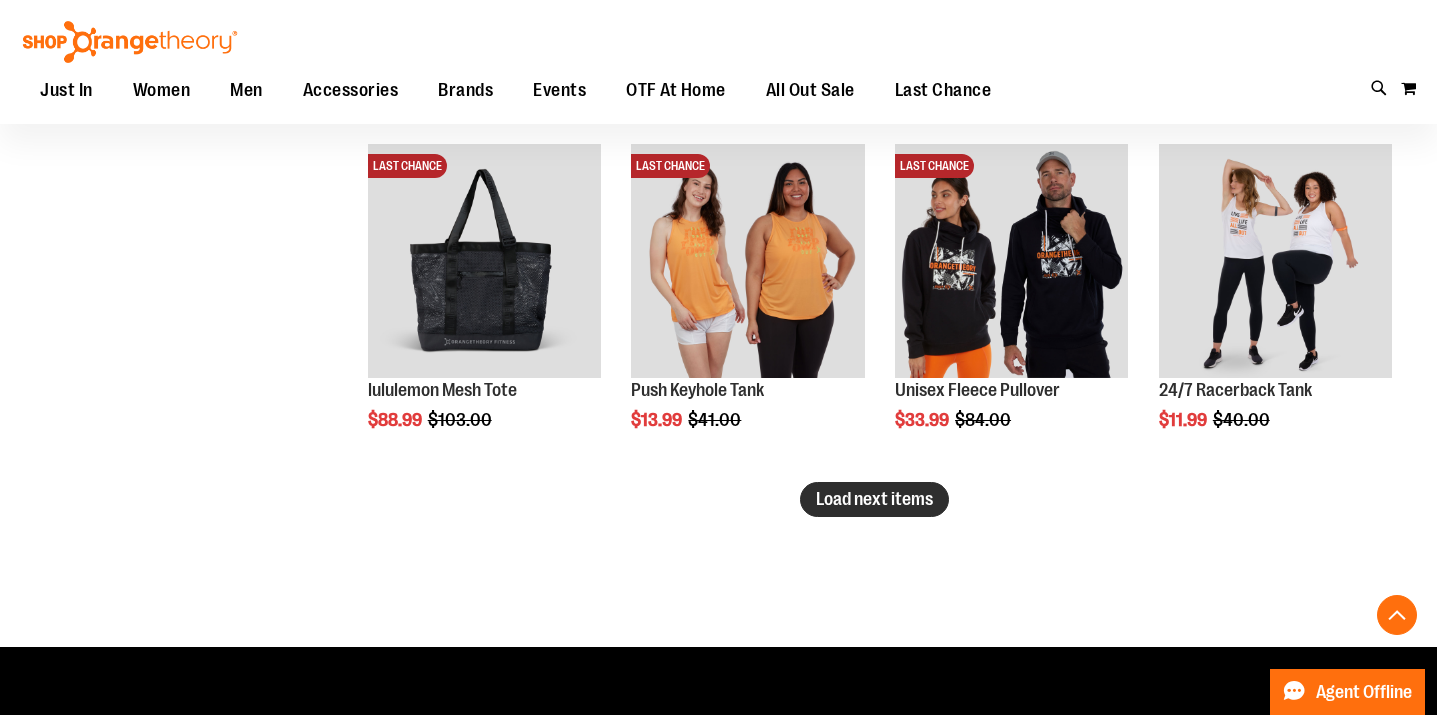 click on "Load next items" at bounding box center [874, 499] 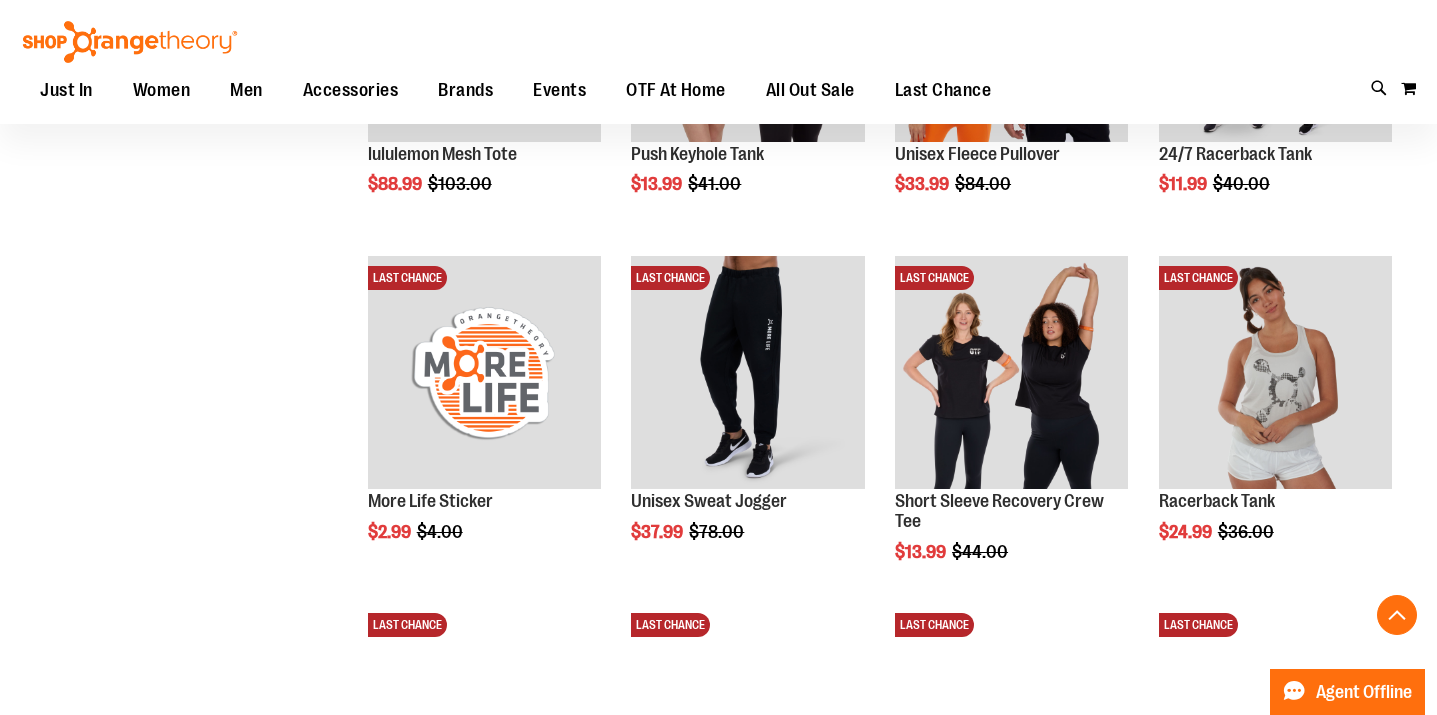 scroll, scrollTop: 4362, scrollLeft: 0, axis: vertical 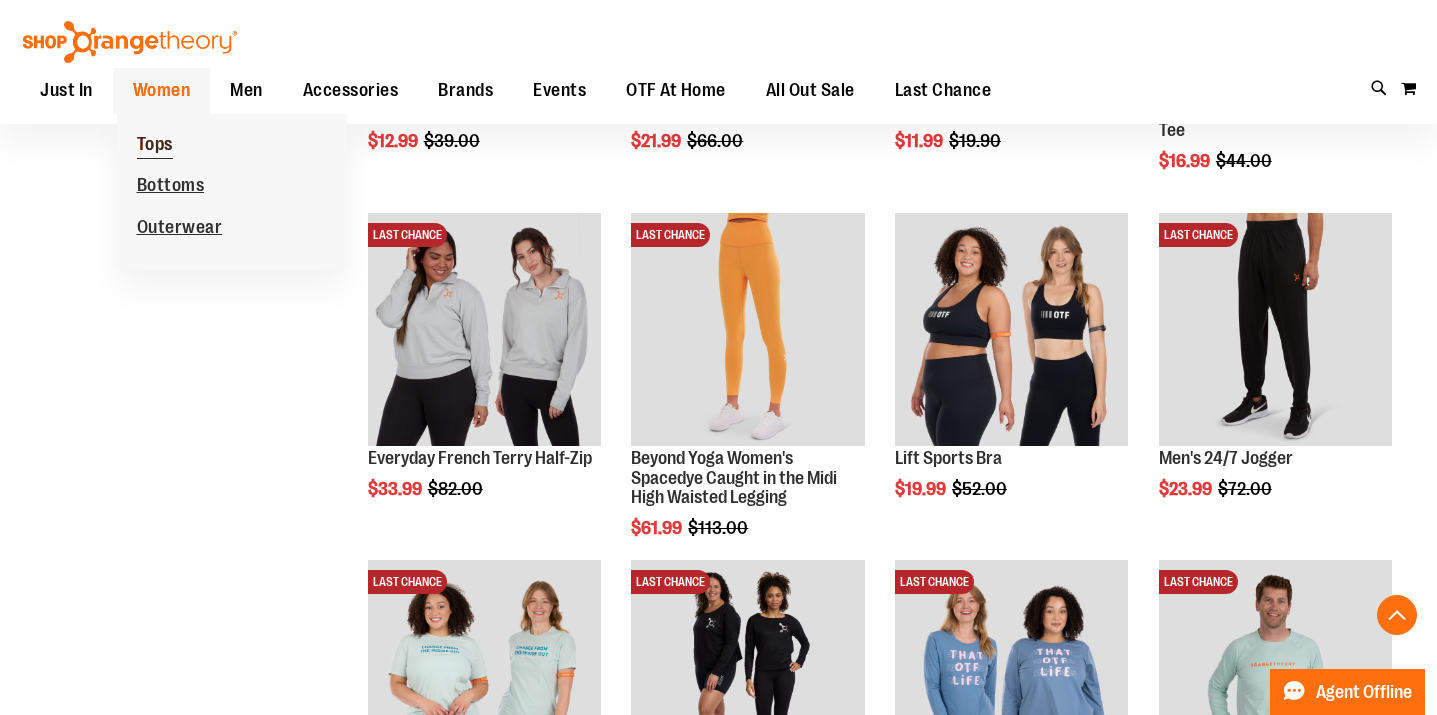 click on "Tops" at bounding box center (155, 146) 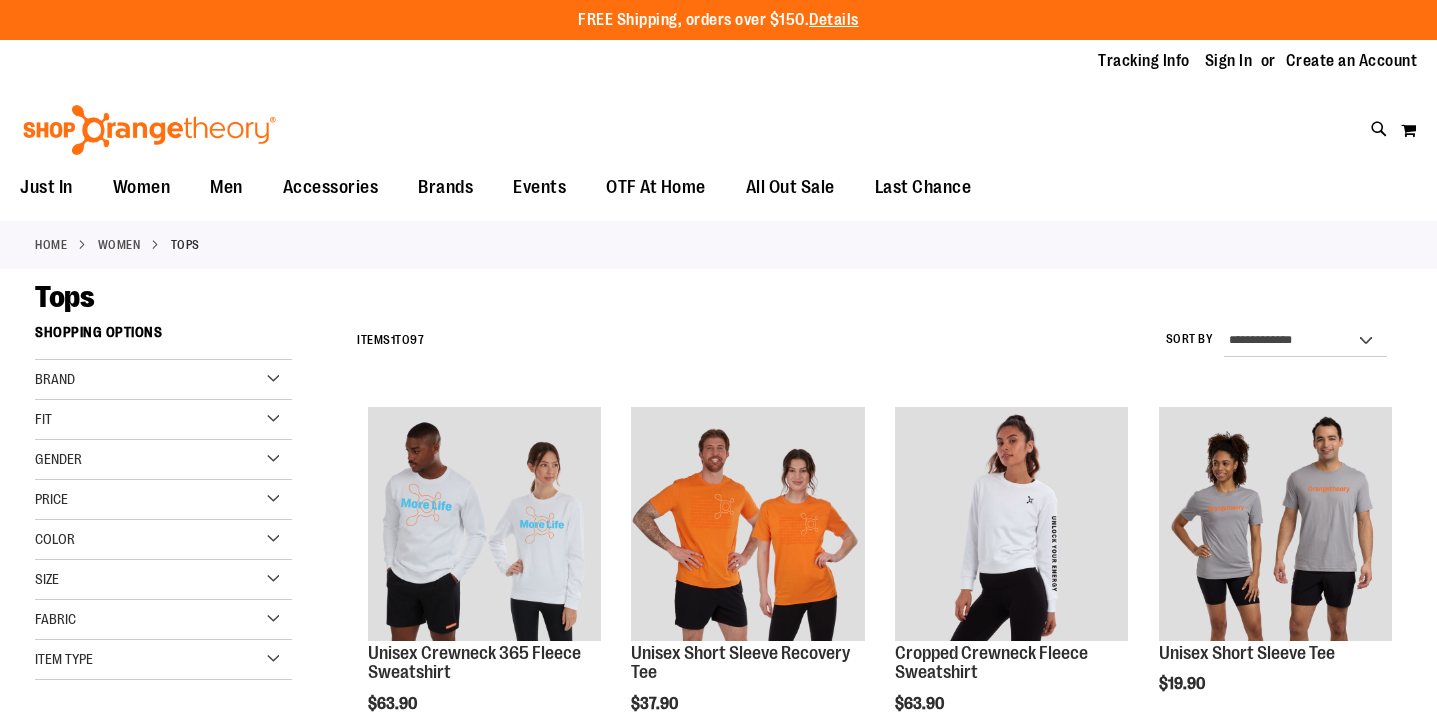 scroll, scrollTop: 0, scrollLeft: 0, axis: both 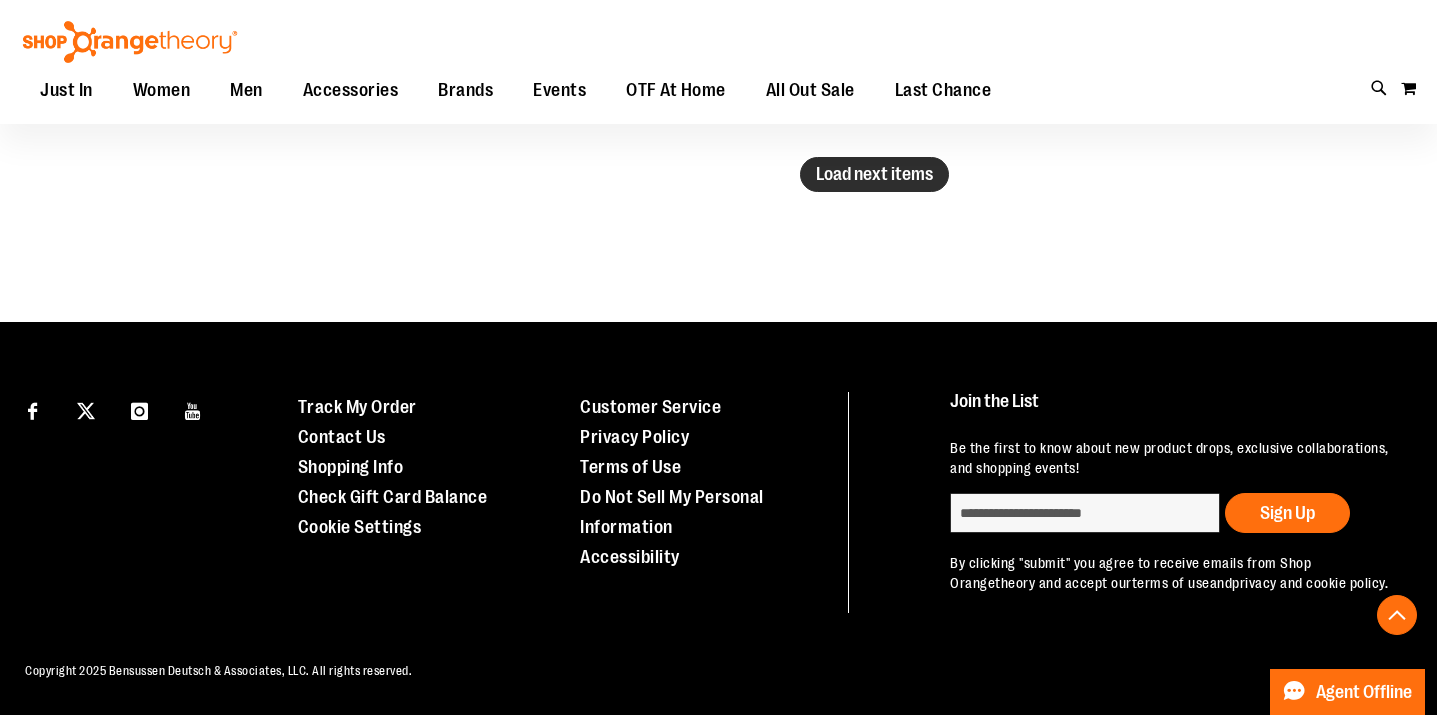 click on "Load next items" at bounding box center [874, 174] 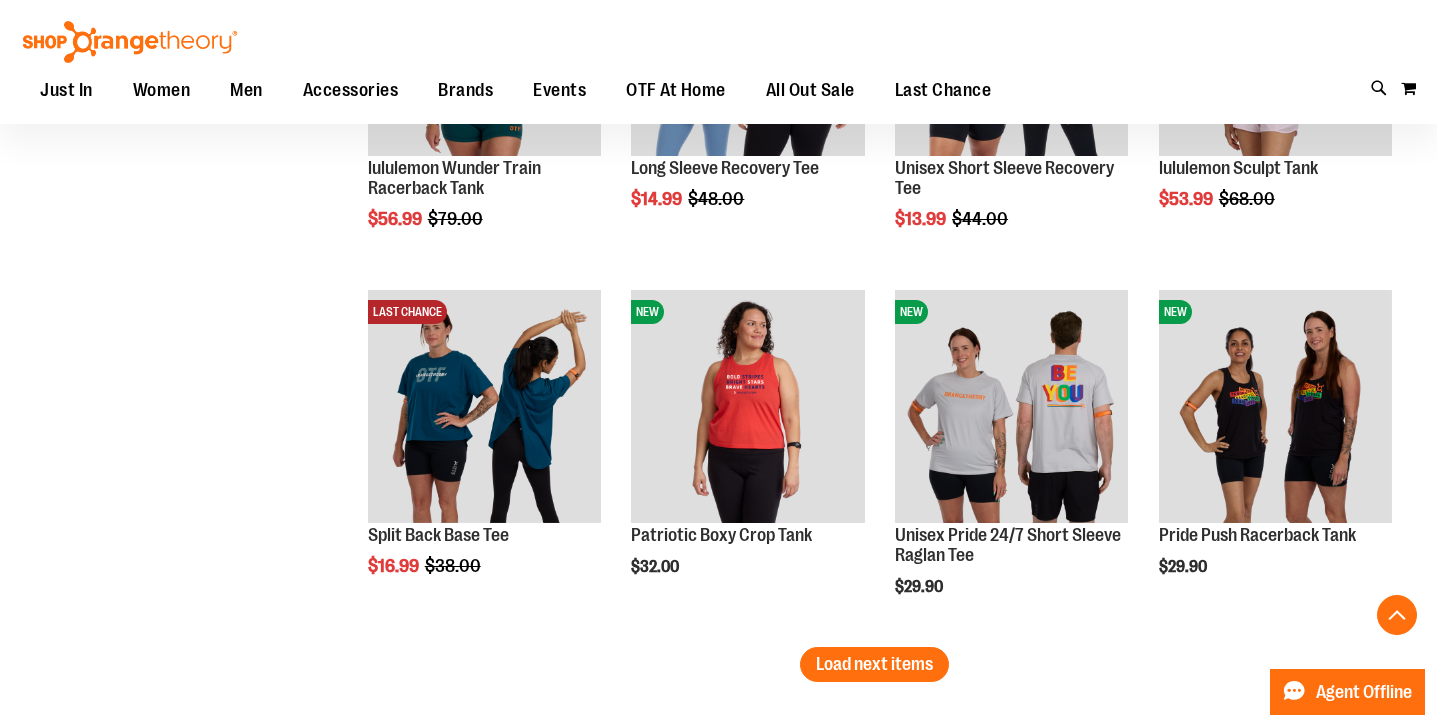 scroll, scrollTop: 3954, scrollLeft: 0, axis: vertical 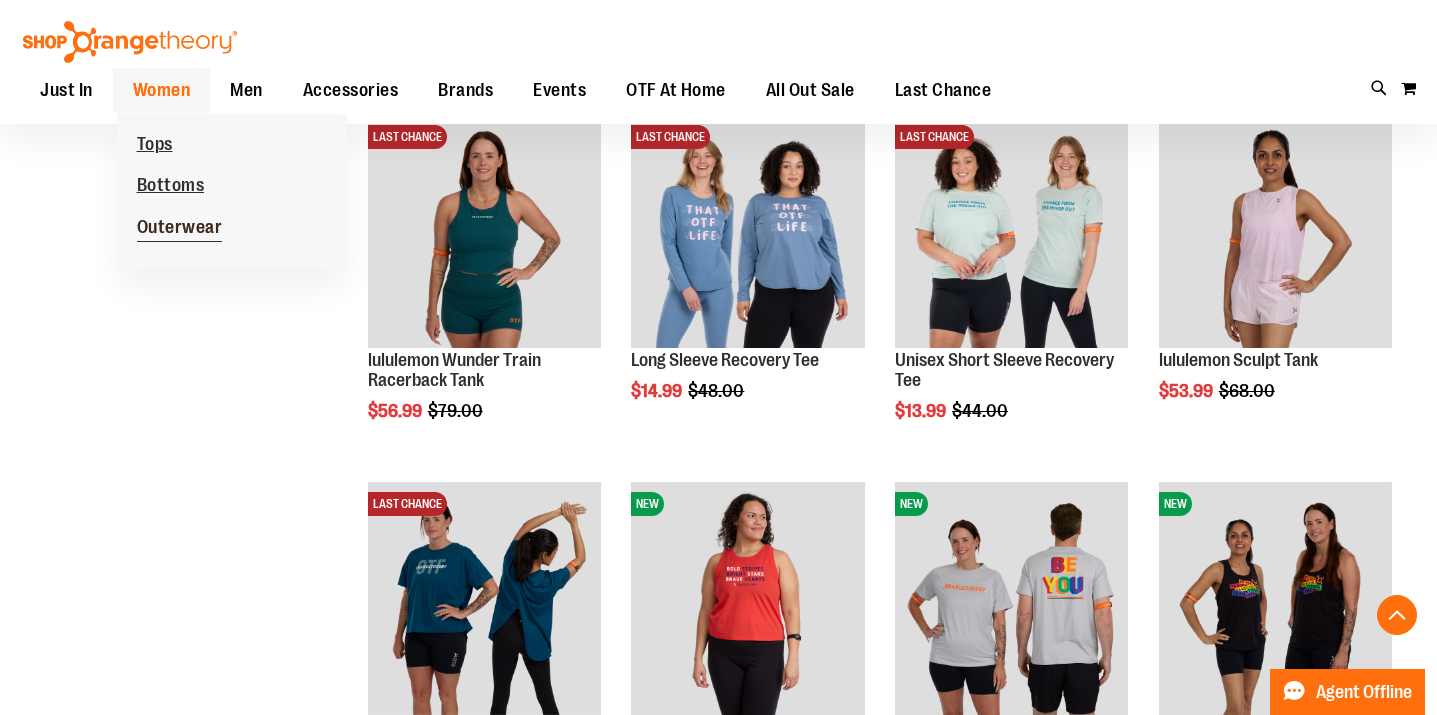 click on "Outerwear" at bounding box center [180, 229] 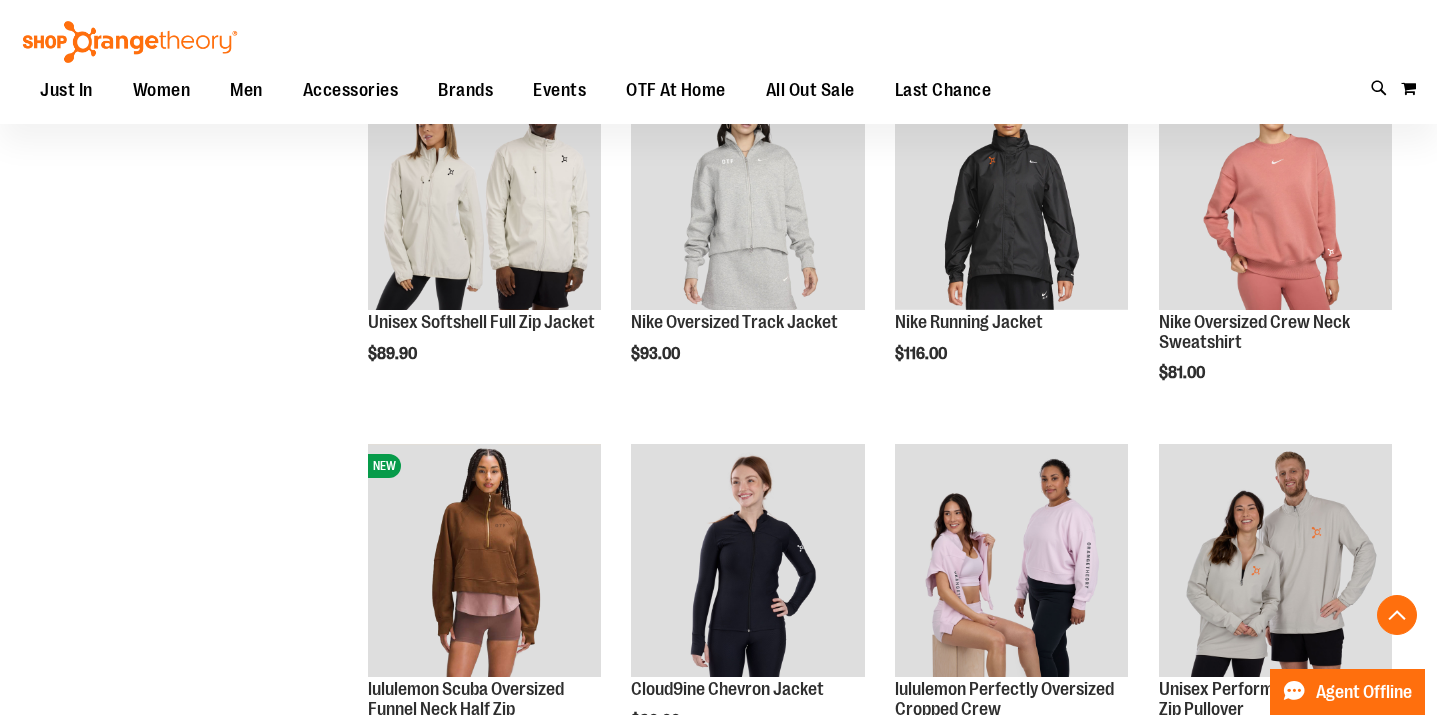 scroll, scrollTop: 817, scrollLeft: 0, axis: vertical 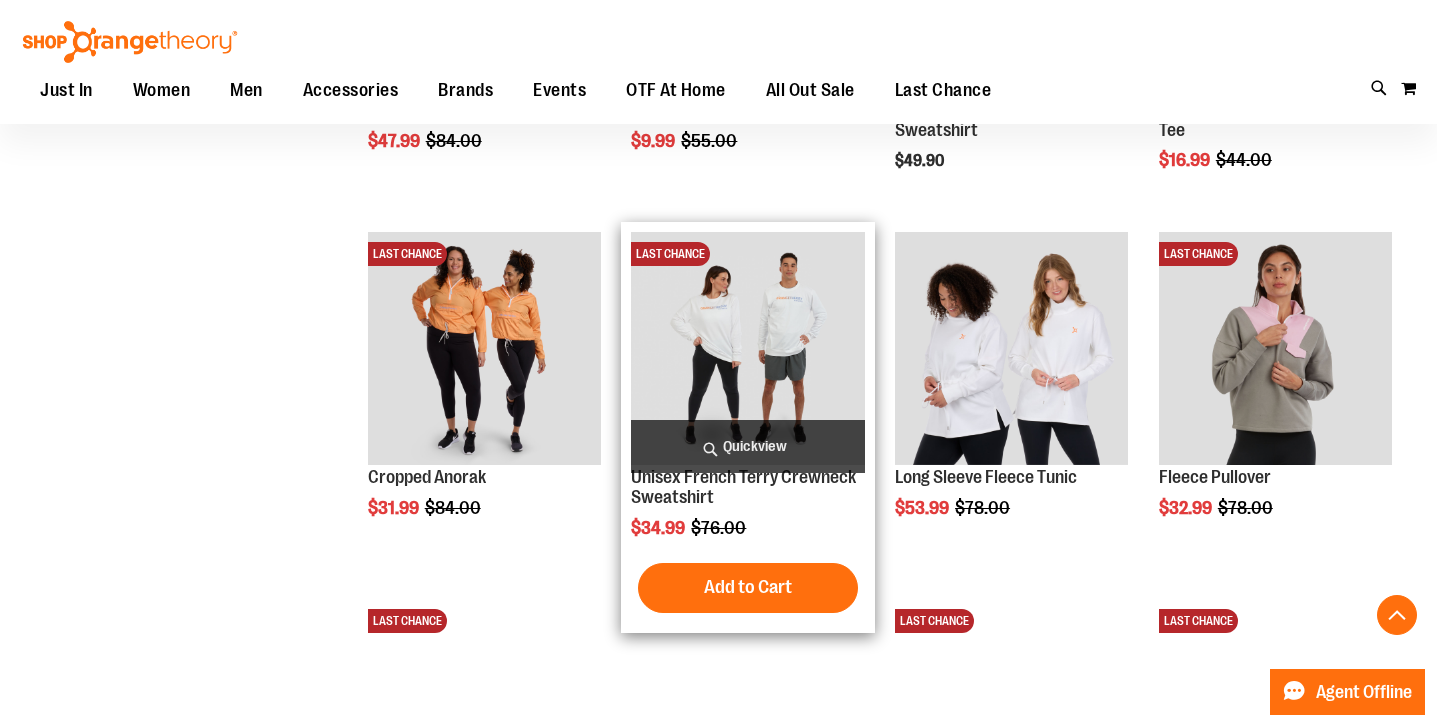 click at bounding box center [747, 348] 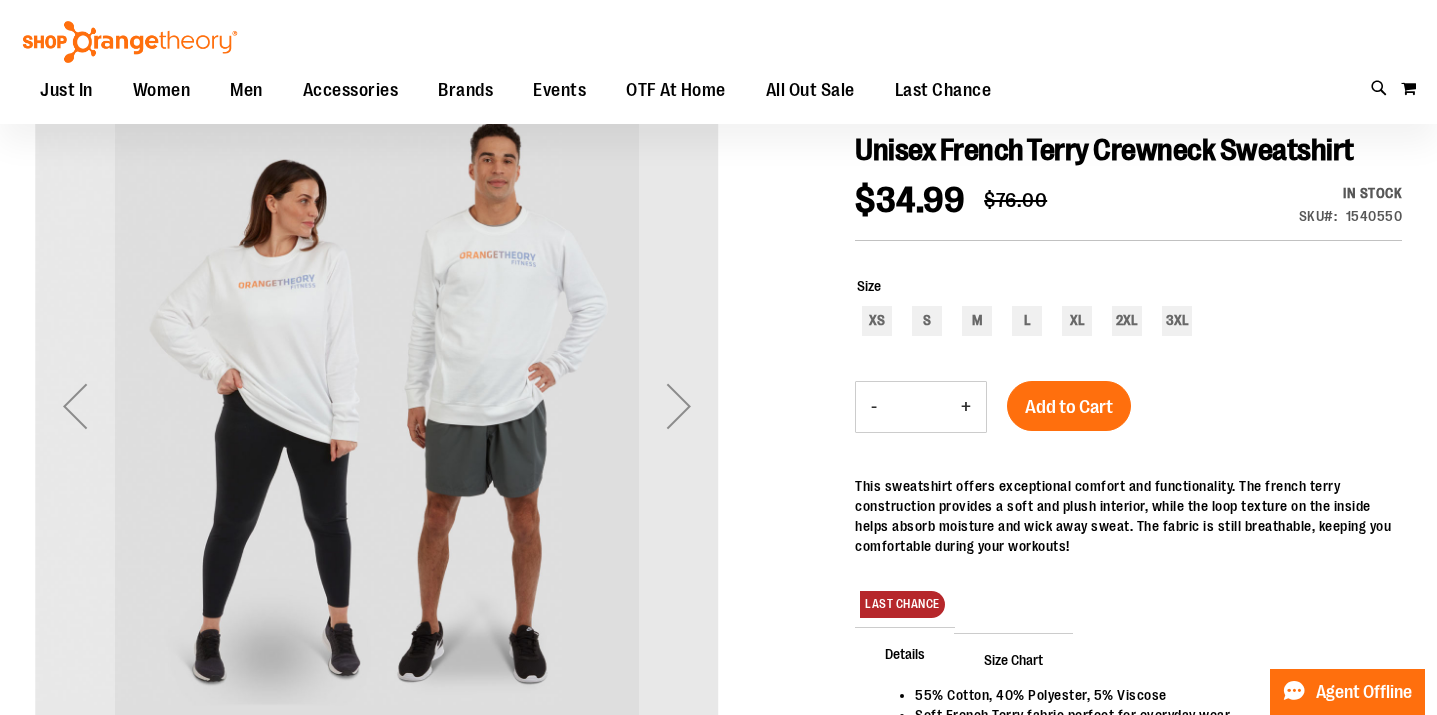 scroll, scrollTop: 94, scrollLeft: 0, axis: vertical 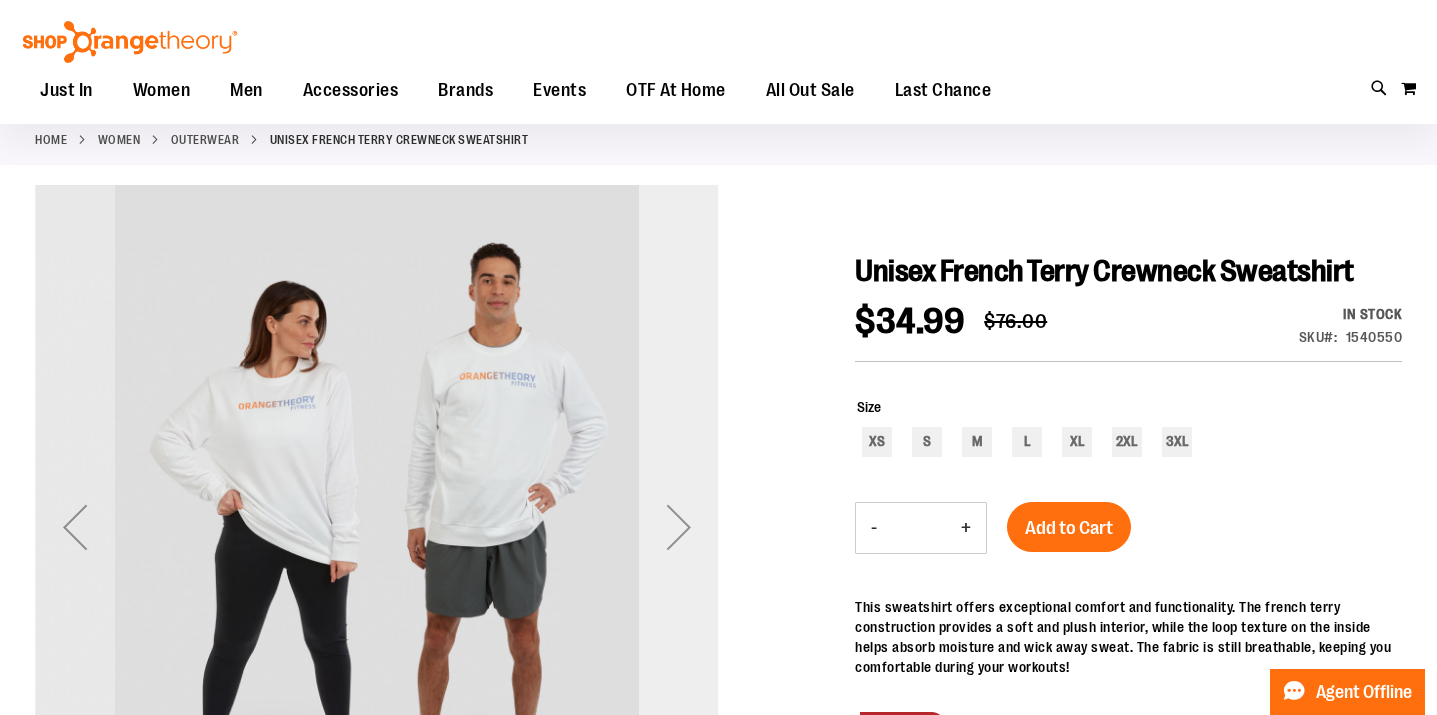click at bounding box center [679, 527] 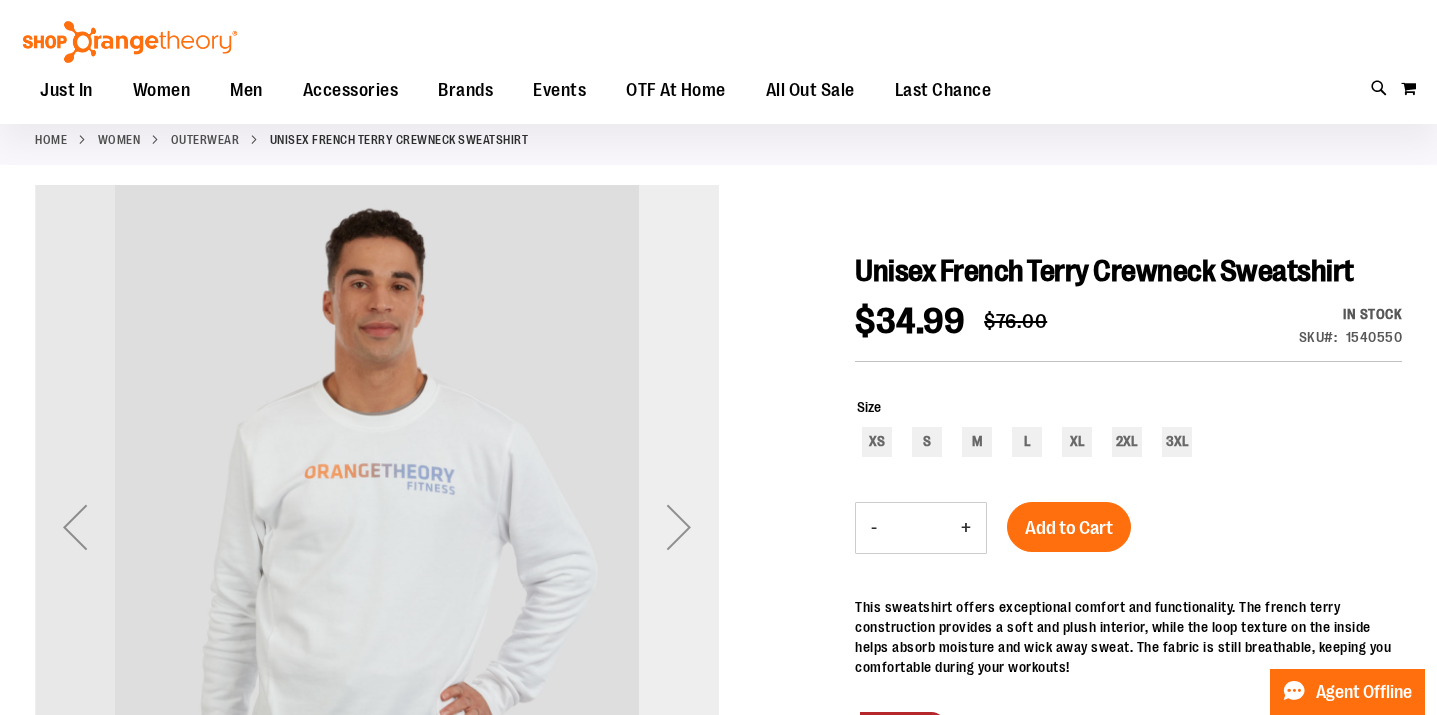click at bounding box center (679, 527) 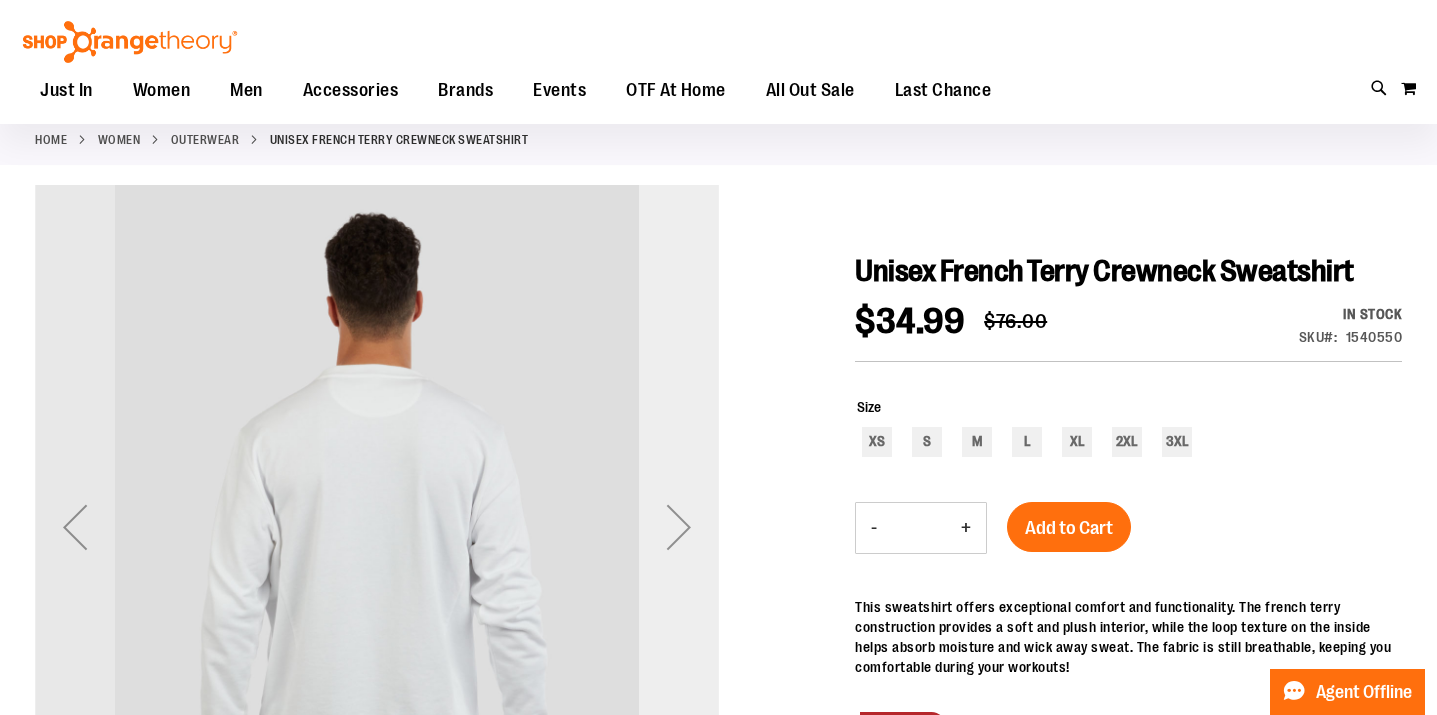click at bounding box center (679, 527) 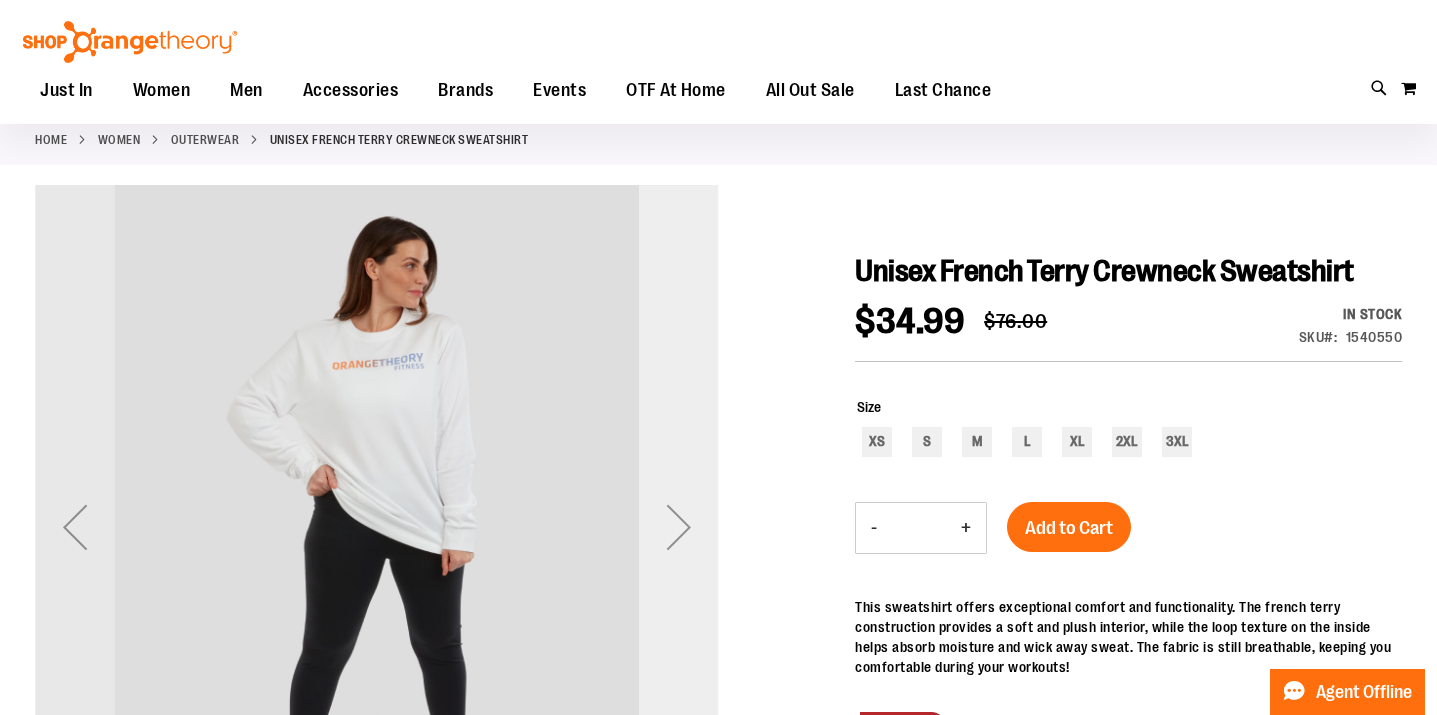 click at bounding box center (679, 527) 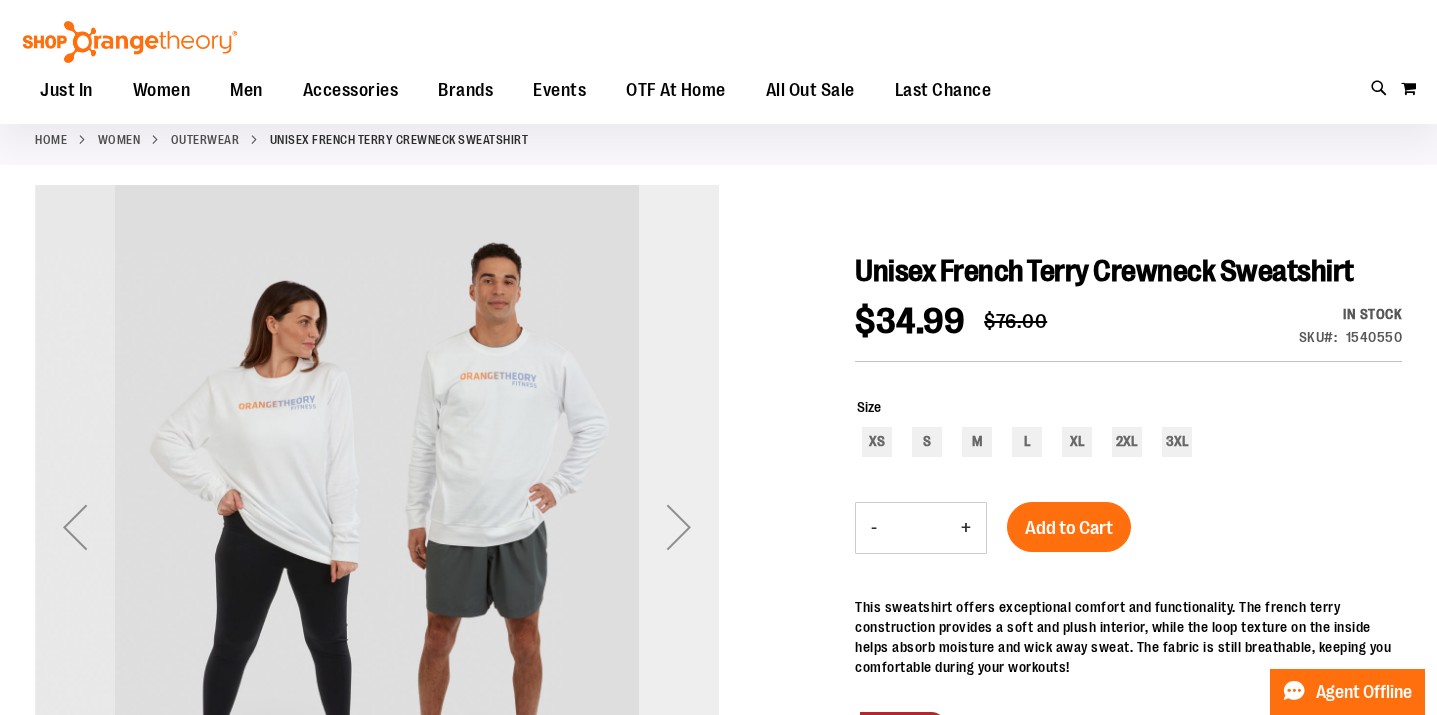 click at bounding box center [679, 527] 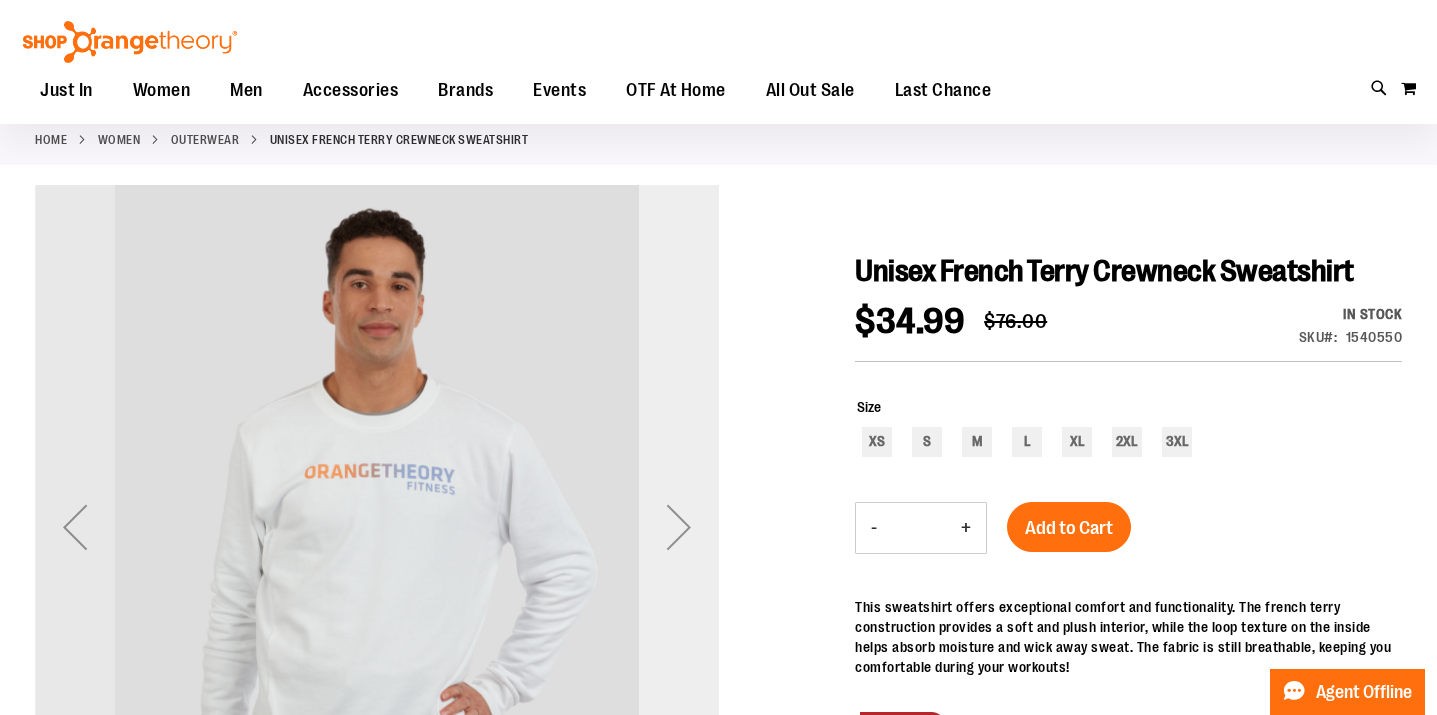 click at bounding box center [679, 527] 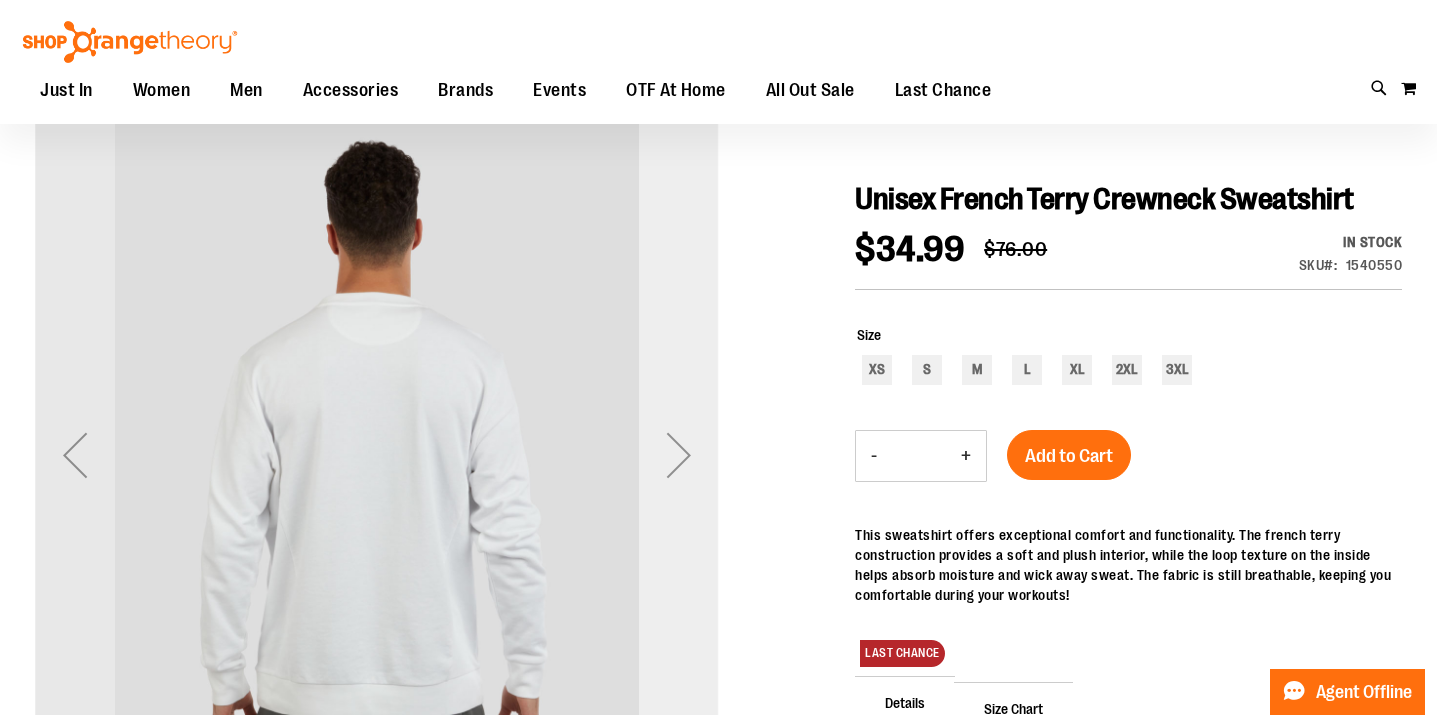 scroll, scrollTop: 214, scrollLeft: 0, axis: vertical 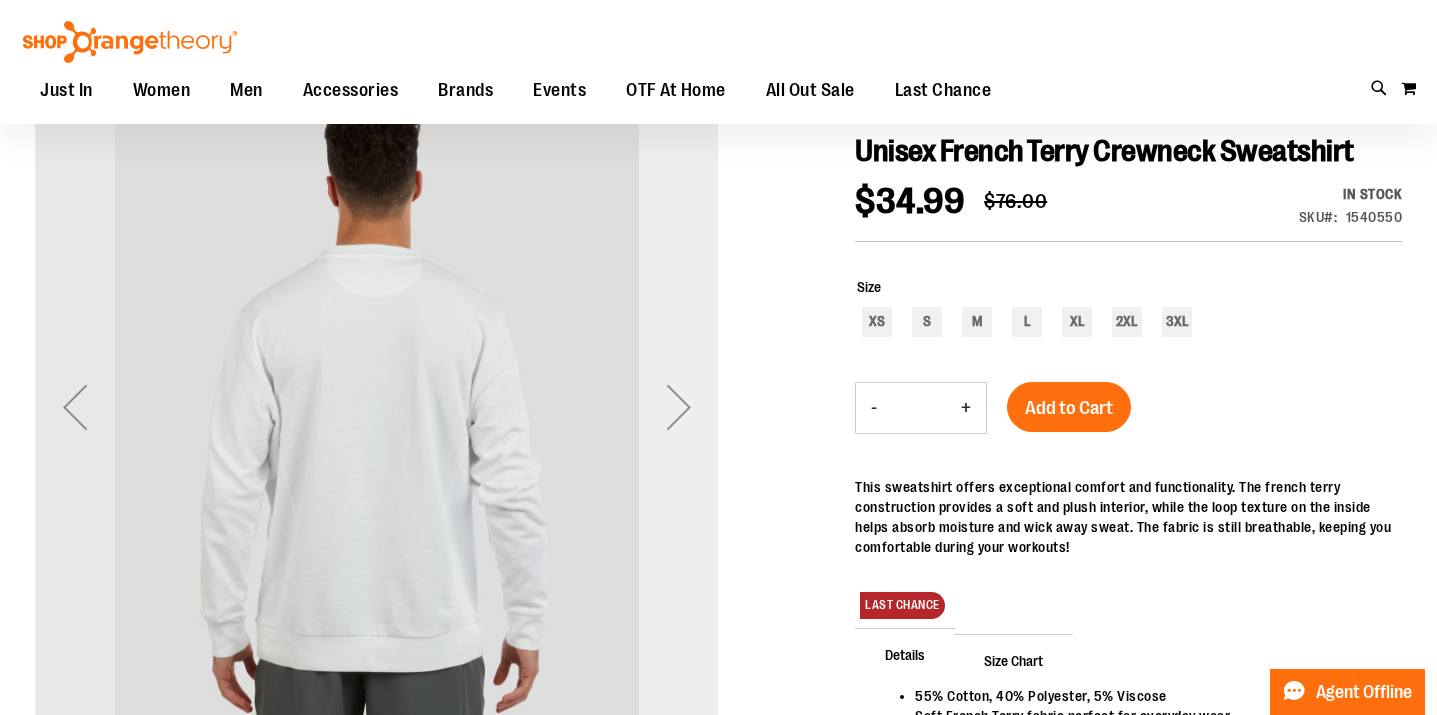 click at bounding box center [679, 407] 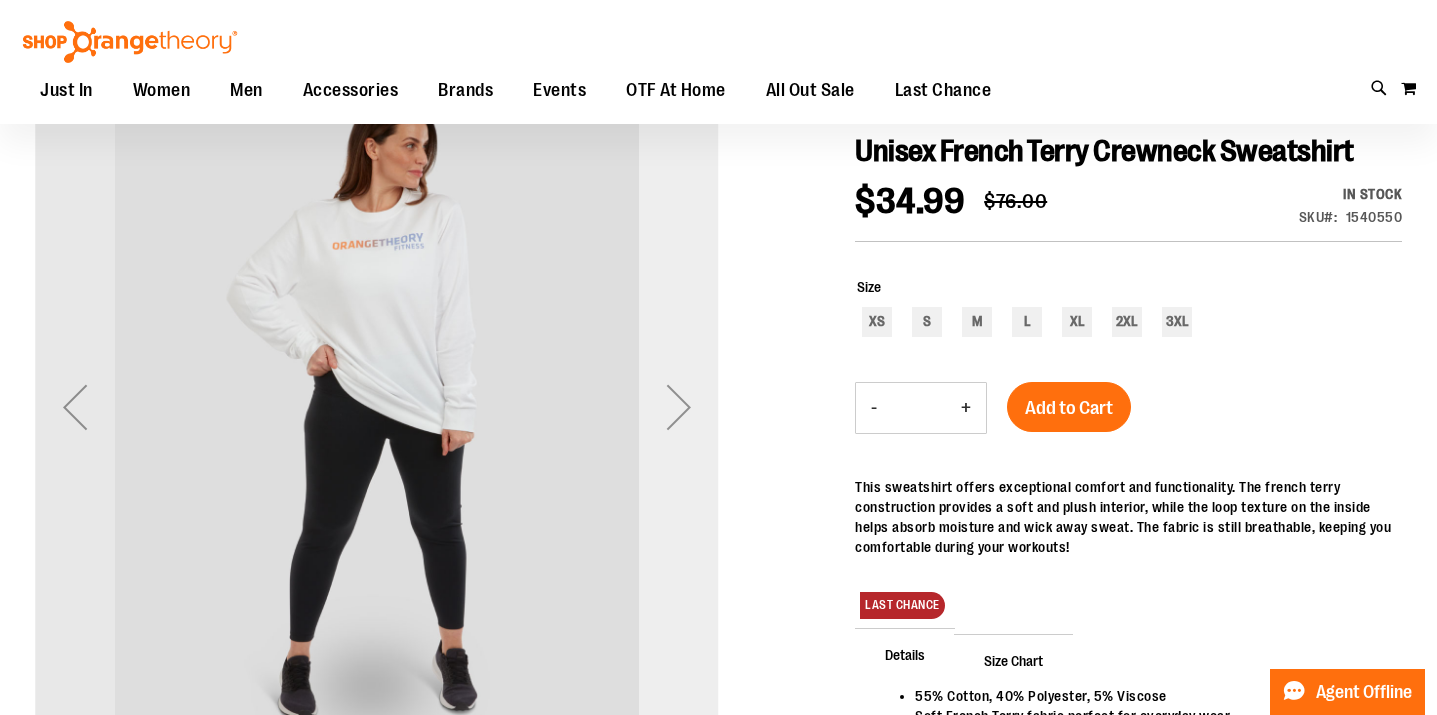 click at bounding box center [679, 407] 